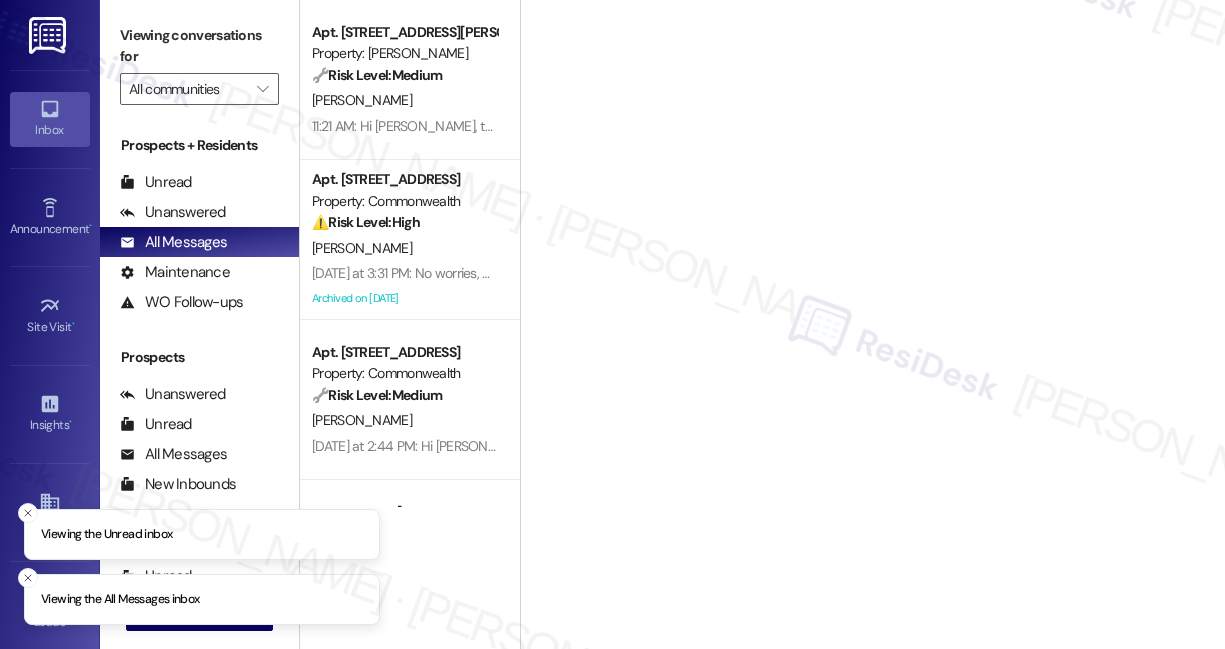 scroll, scrollTop: 0, scrollLeft: 0, axis: both 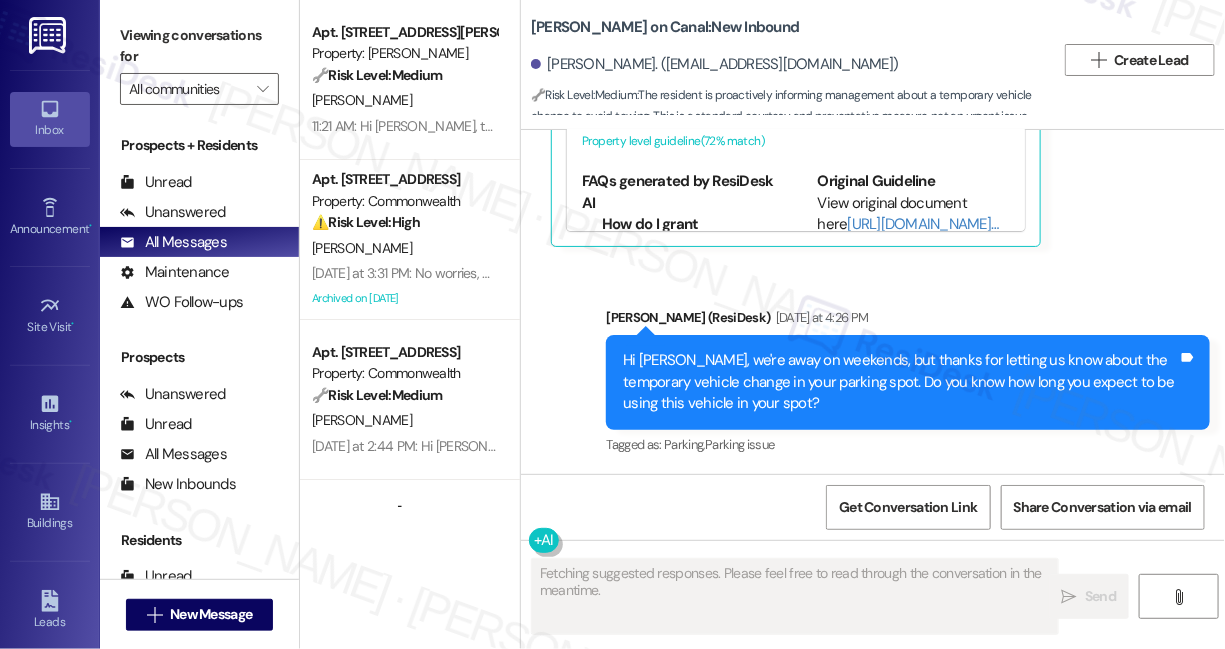 click on "Hi Navroop, we're away on weekends, but thanks for letting us know about the temporary vehicle change in your parking spot. Do you know how long you expect to be using this vehicle in your spot?" at bounding box center (900, 382) 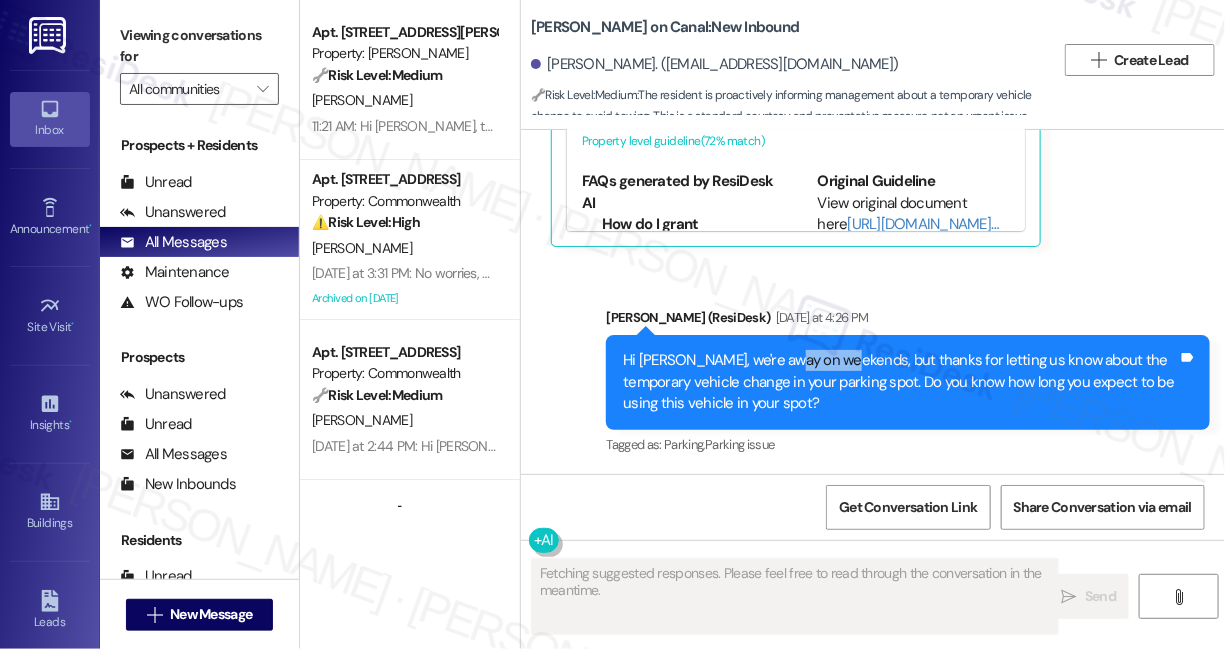 click on "Hi Navroop, we're away on weekends, but thanks for letting us know about the temporary vehicle change in your parking spot. Do you know how long you expect to be using this vehicle in your spot?" at bounding box center [900, 382] 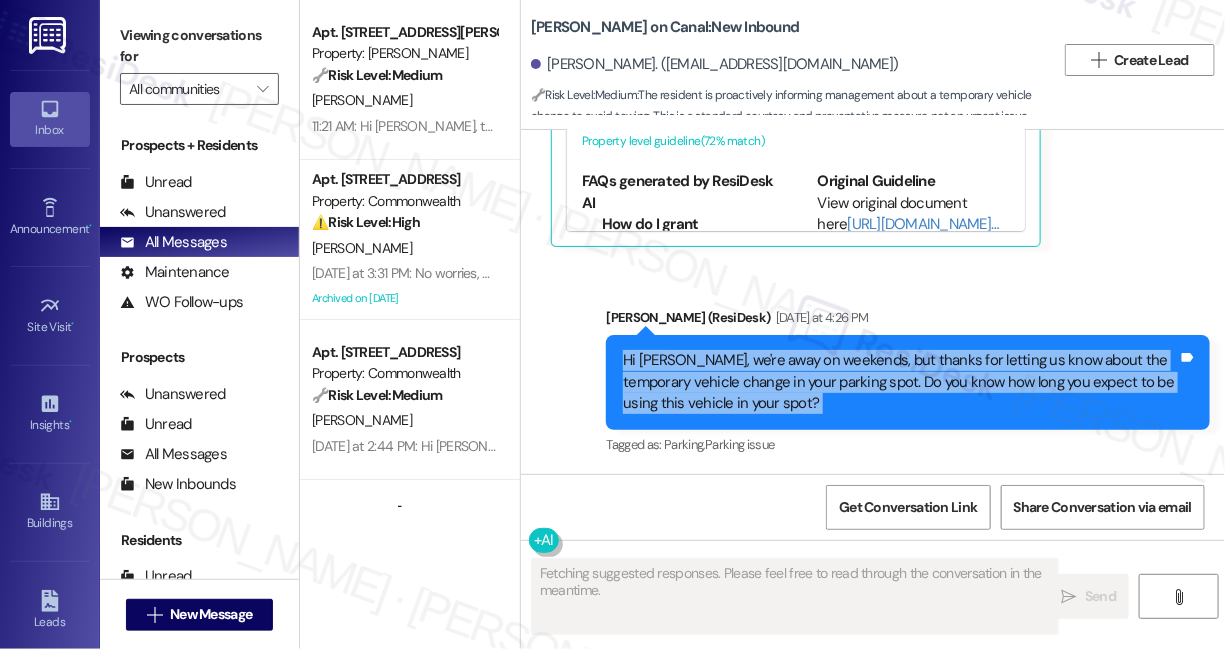 click on "Hi Navroop, we're away on weekends, but thanks for letting us know about the temporary vehicle change in your parking spot. Do you know how long you expect to be using this vehicle in your spot?" at bounding box center [900, 382] 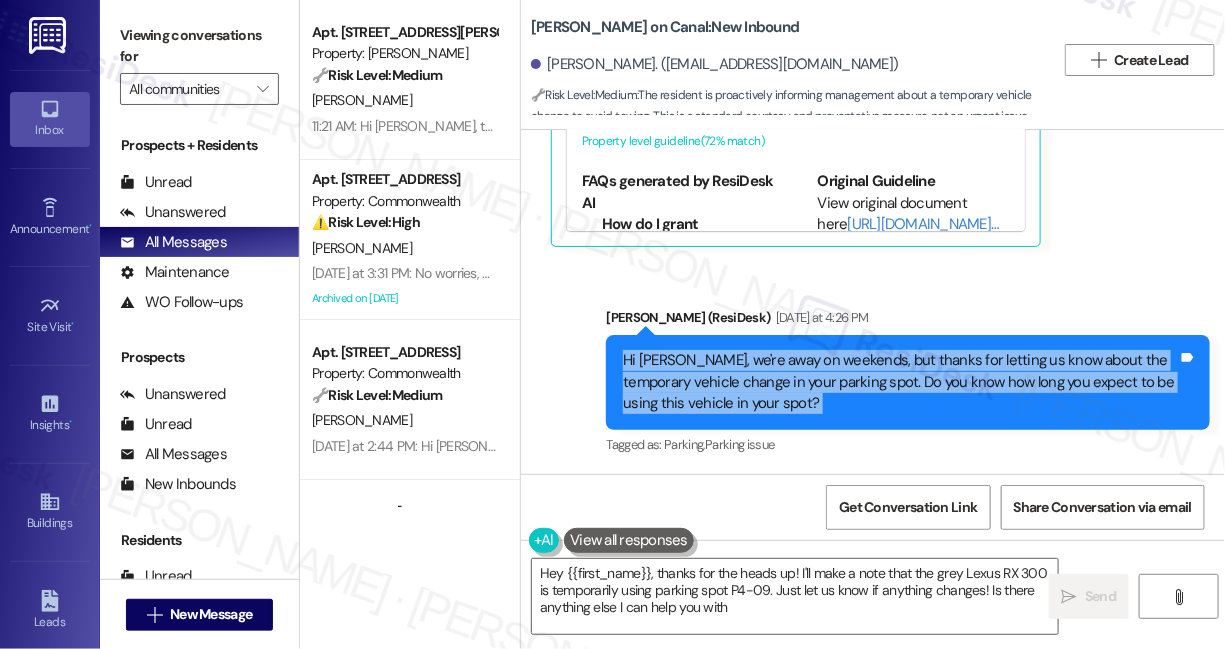 type on "Hey {{first_name}}, thanks for the heads up! I'll make a note that the grey Lexus RX 300 is temporarily using parking spot P4-09. Just let us know if anything changes! Is there anything else I can help you with?" 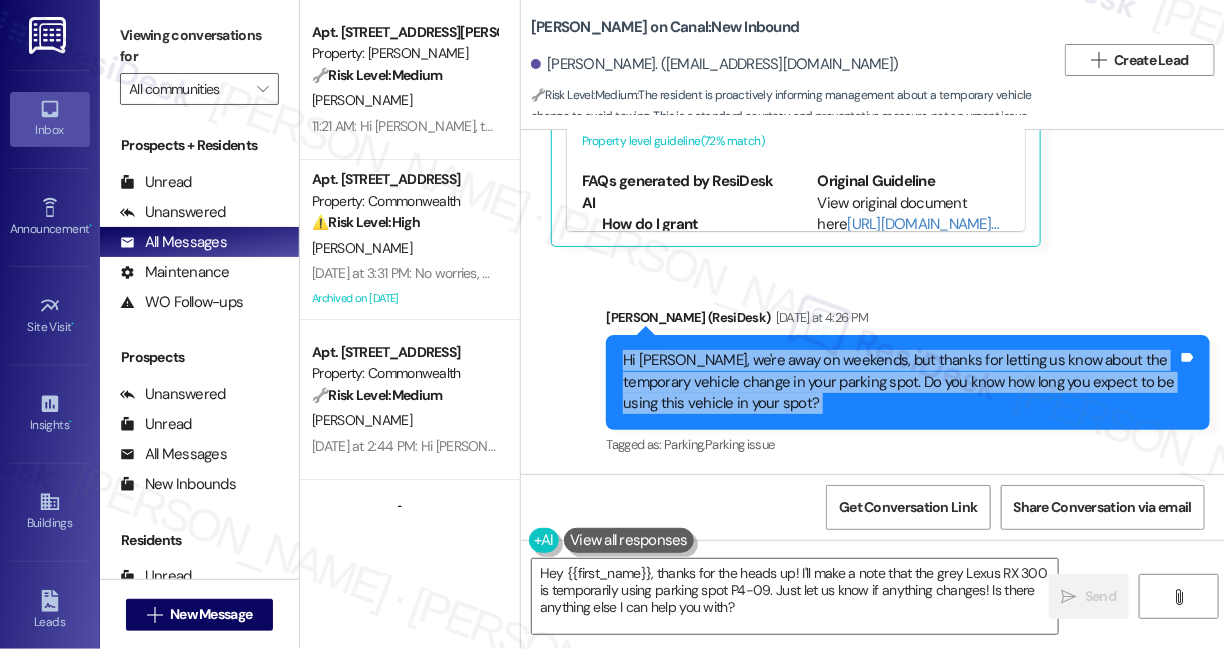 click on "Hi Navroop, we're away on weekends, but thanks for letting us know about the temporary vehicle change in your parking spot. Do you know how long you expect to be using this vehicle in your spot?" at bounding box center [900, 382] 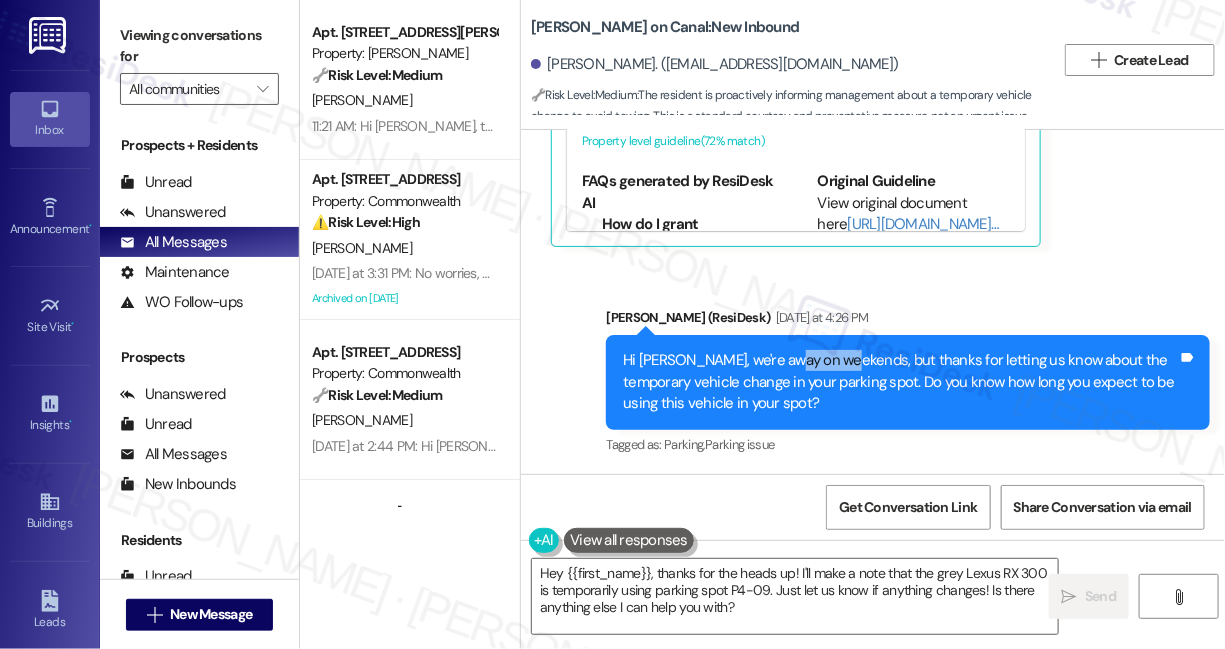 click on "Hi Navroop, we're away on weekends, but thanks for letting us know about the temporary vehicle change in your parking spot. Do you know how long you expect to be using this vehicle in your spot?" at bounding box center [900, 382] 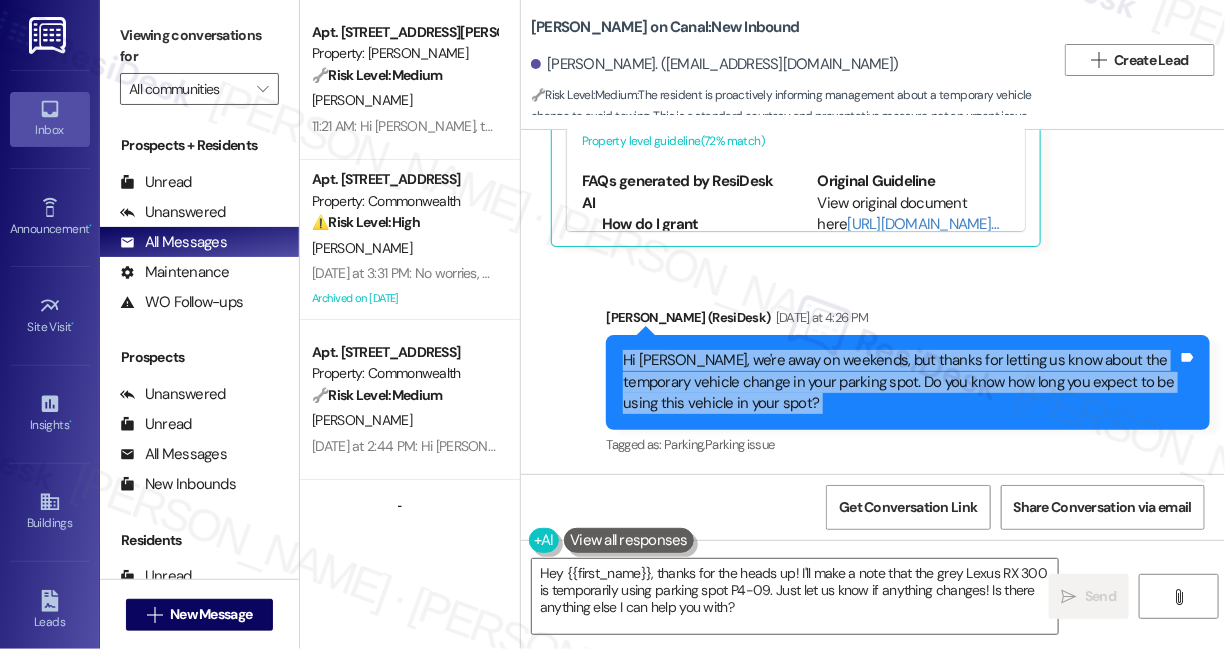 click on "Hi Navroop, we're away on weekends, but thanks for letting us know about the temporary vehicle change in your parking spot. Do you know how long you expect to be using this vehicle in your spot?" at bounding box center (900, 382) 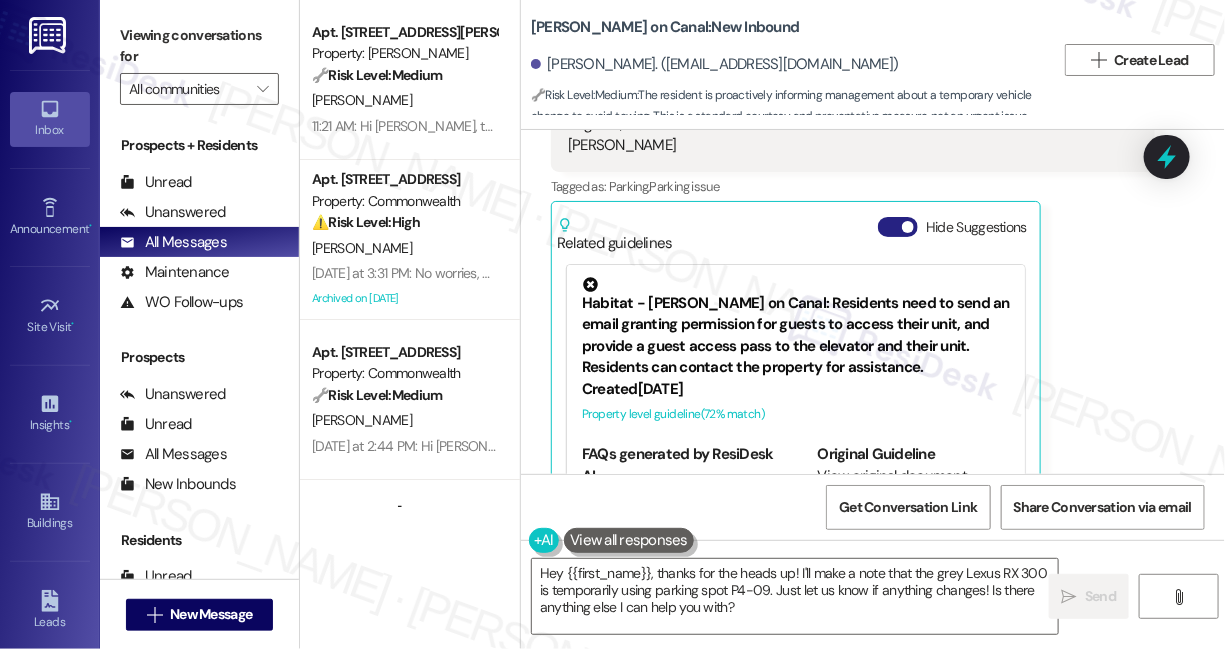 click on "Hide Suggestions" at bounding box center (898, 227) 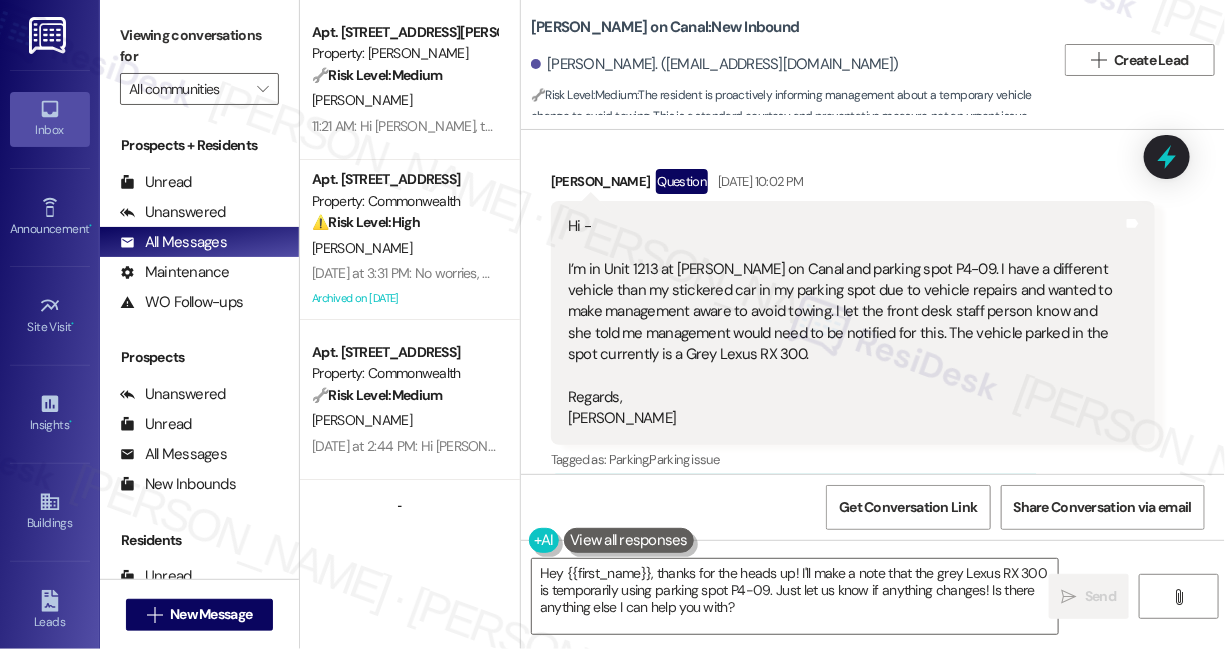 scroll, scrollTop: 512, scrollLeft: 0, axis: vertical 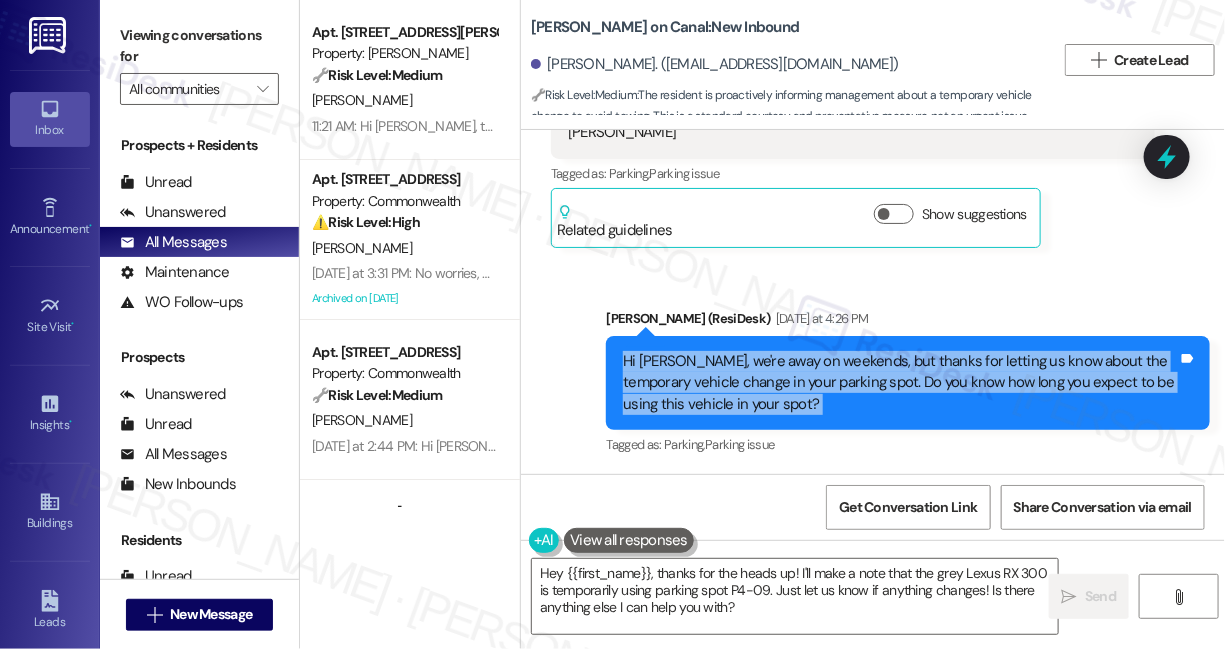 click on "Hi Navroop, we're away on weekends, but thanks for letting us know about the temporary vehicle change in your parking spot. Do you know how long you expect to be using this vehicle in your spot?" at bounding box center [900, 383] 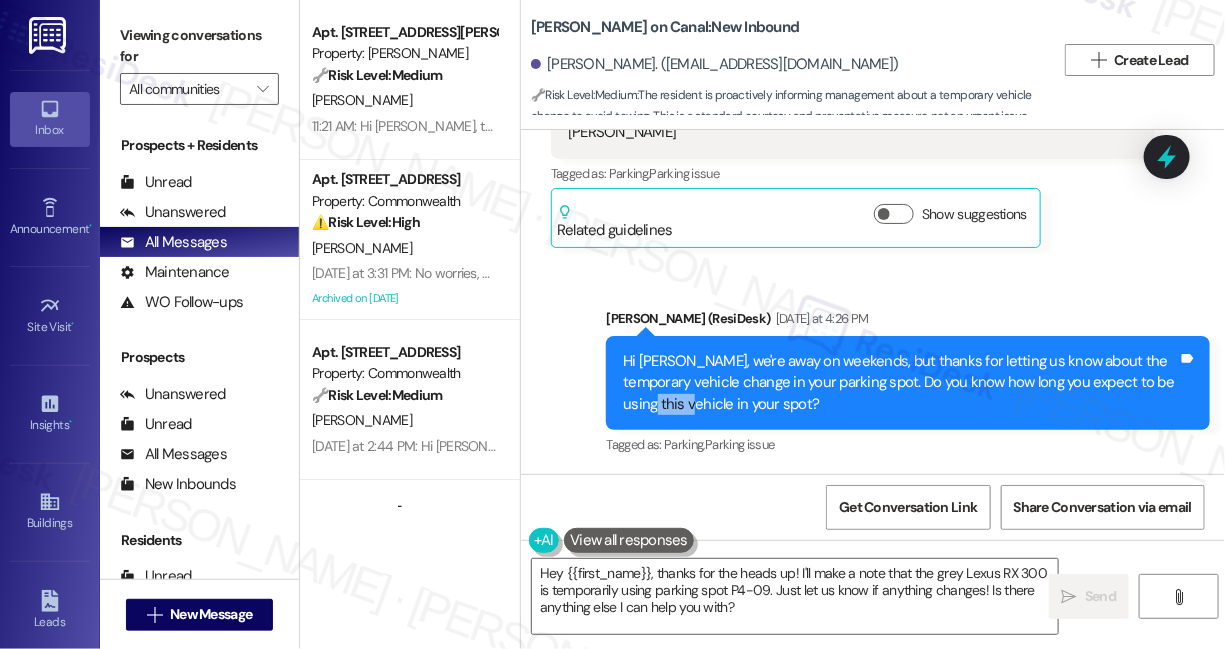 click on "Hi Navroop, we're away on weekends, but thanks for letting us know about the temporary vehicle change in your parking spot. Do you know how long you expect to be using this vehicle in your spot?" at bounding box center (900, 383) 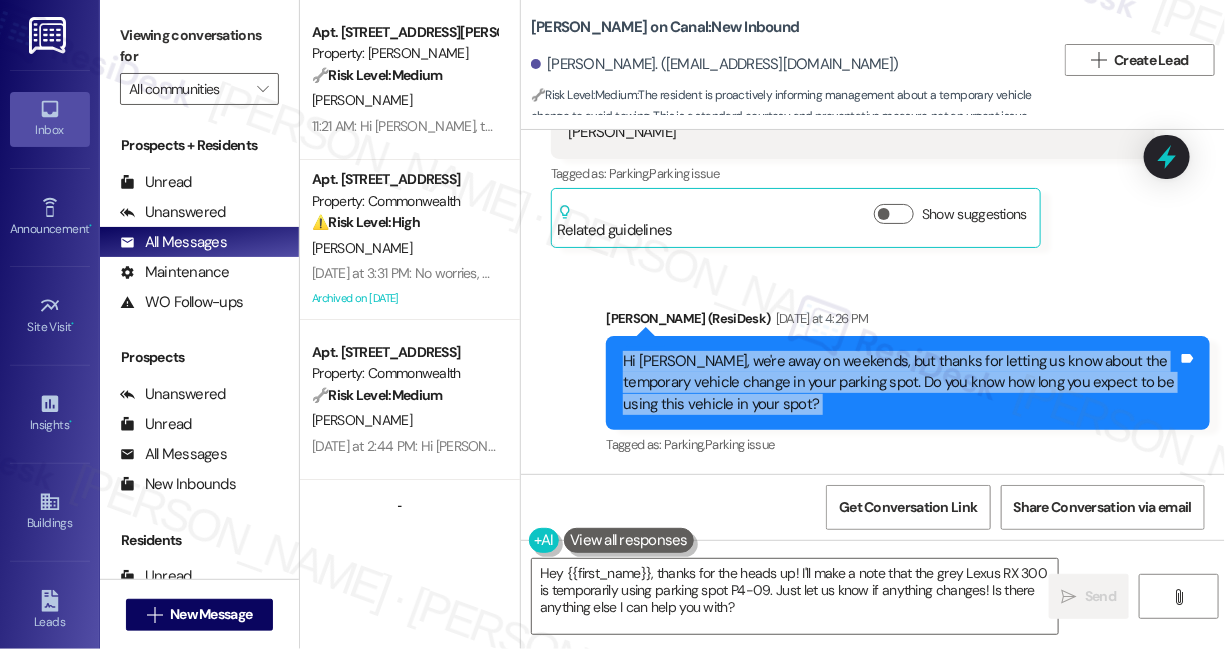 click on "Hi Navroop, we're away on weekends, but thanks for letting us know about the temporary vehicle change in your parking spot. Do you know how long you expect to be using this vehicle in your spot?" at bounding box center (900, 383) 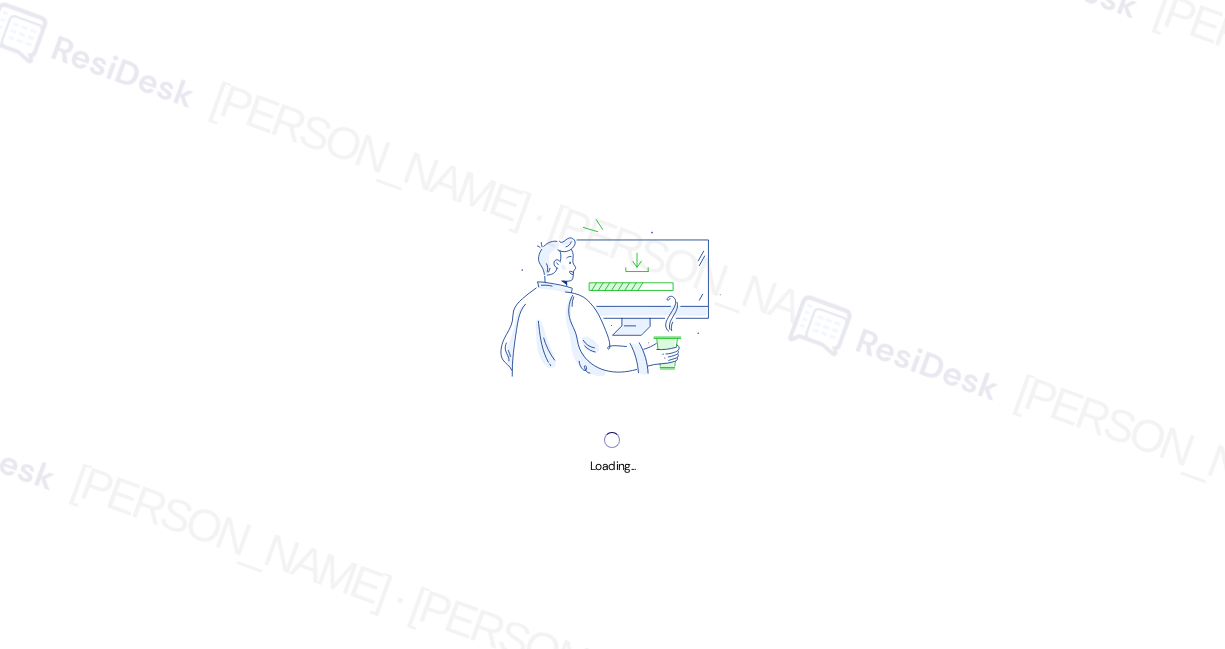 scroll, scrollTop: 0, scrollLeft: 0, axis: both 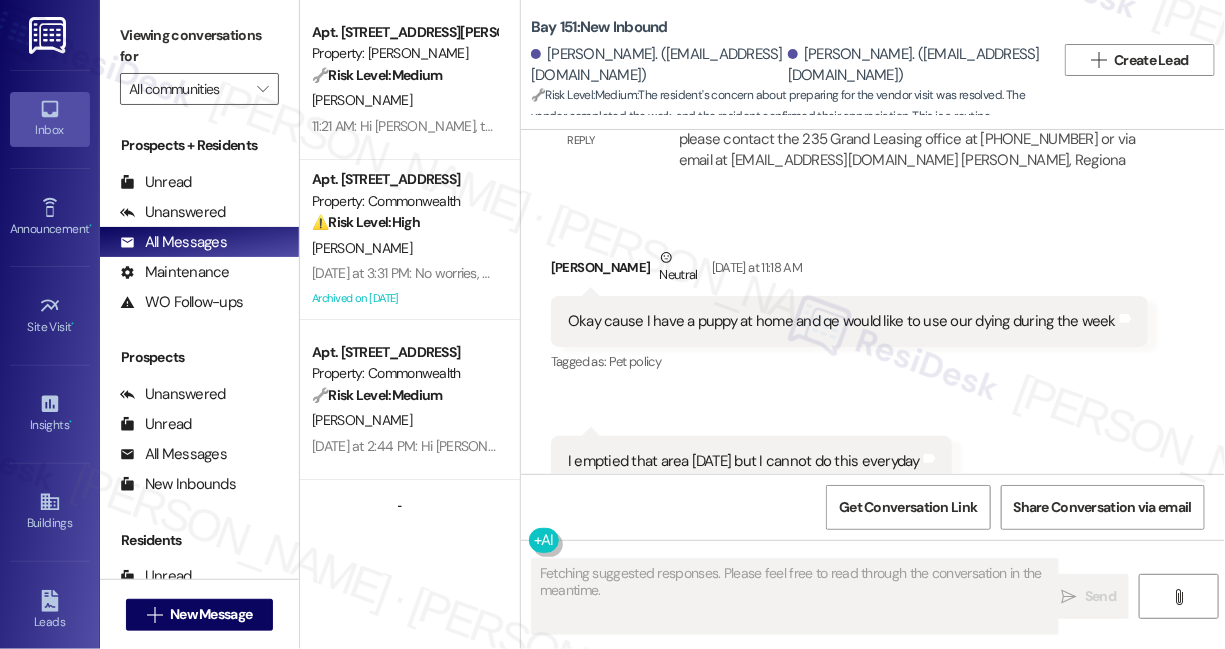 click on "It's okay they did it already i ran into the man [DATE] and he saw my note and the apartment was done" at bounding box center [845, 831] 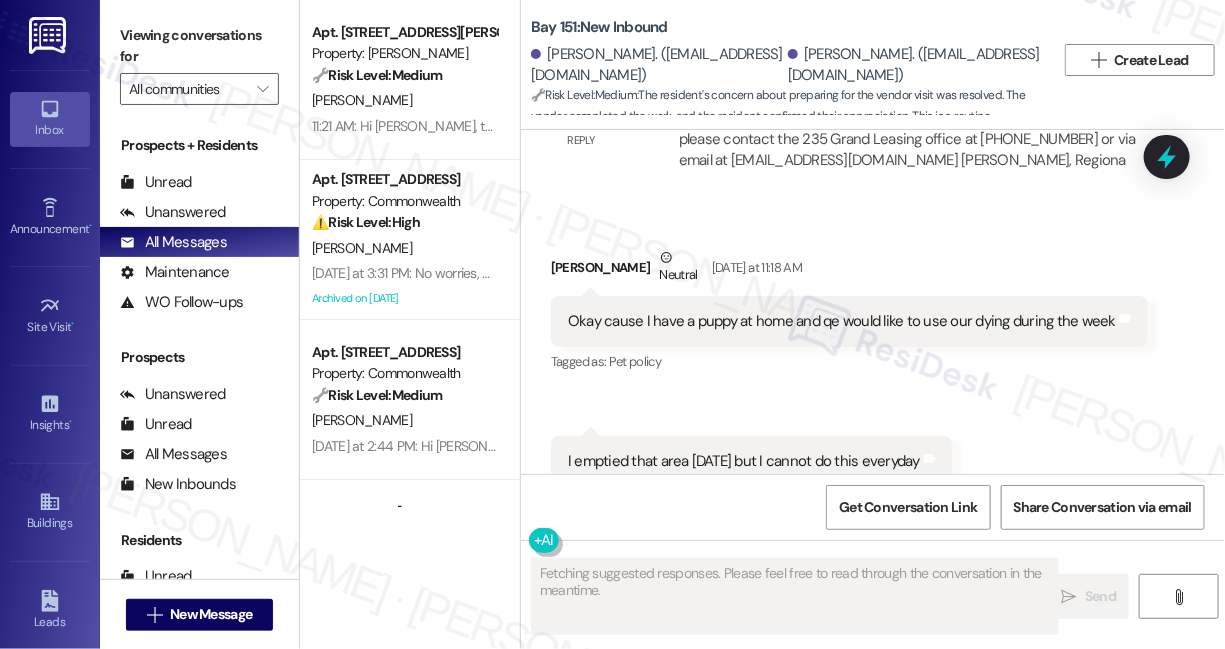 click on "It's okay they did it already i ran into the man [DATE] and he saw my note and the apartment was done" at bounding box center [845, 831] 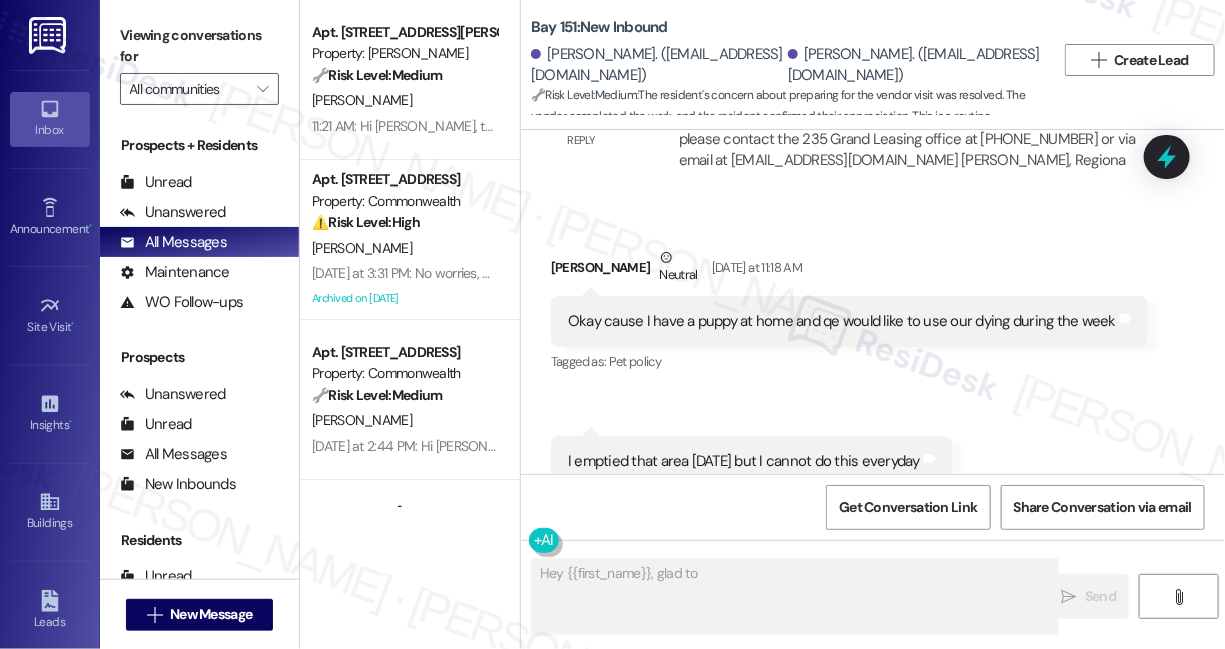 click on "It's okay they did it already i ran into the man [DATE] and he saw my note and the apartment was done" at bounding box center [845, 831] 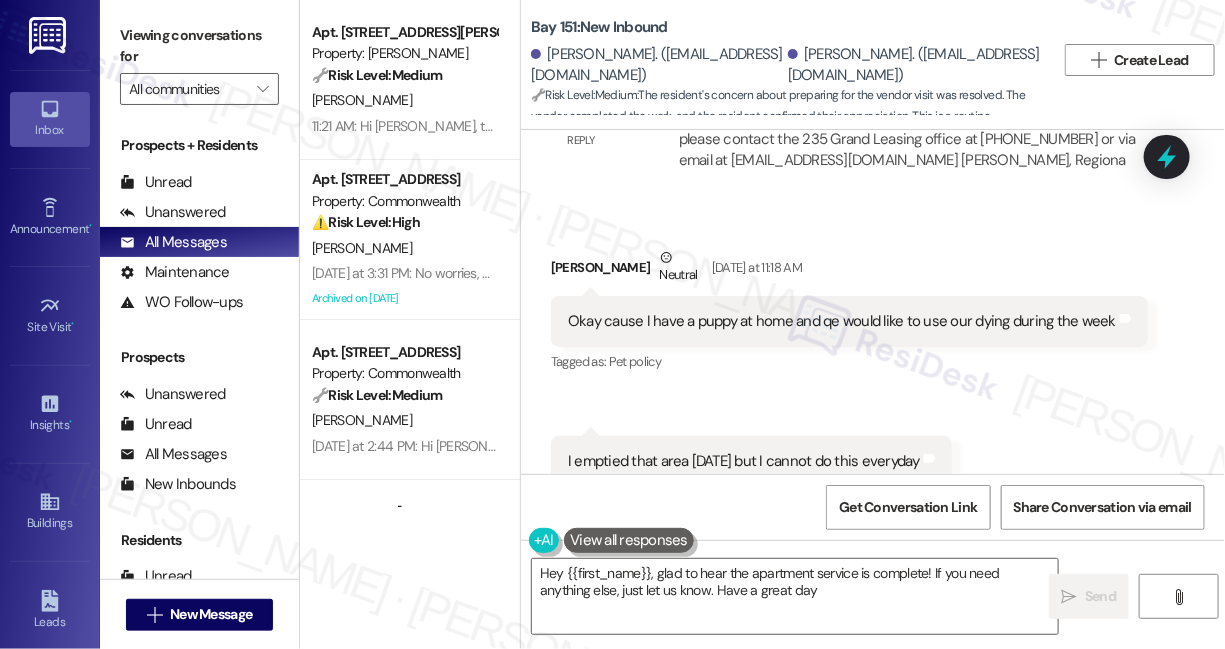 type on "Hey {{first_name}}, glad to hear the apartment service is complete! If you need anything else, just let us know. Have a great day!" 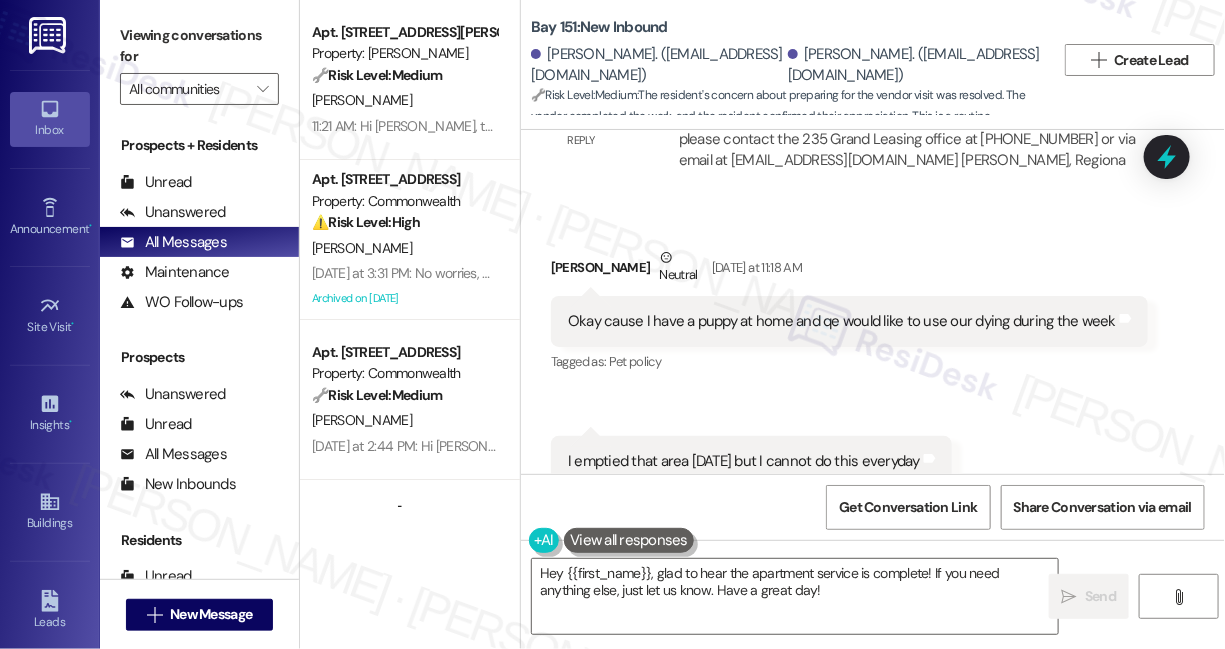 scroll, scrollTop: 43501, scrollLeft: 0, axis: vertical 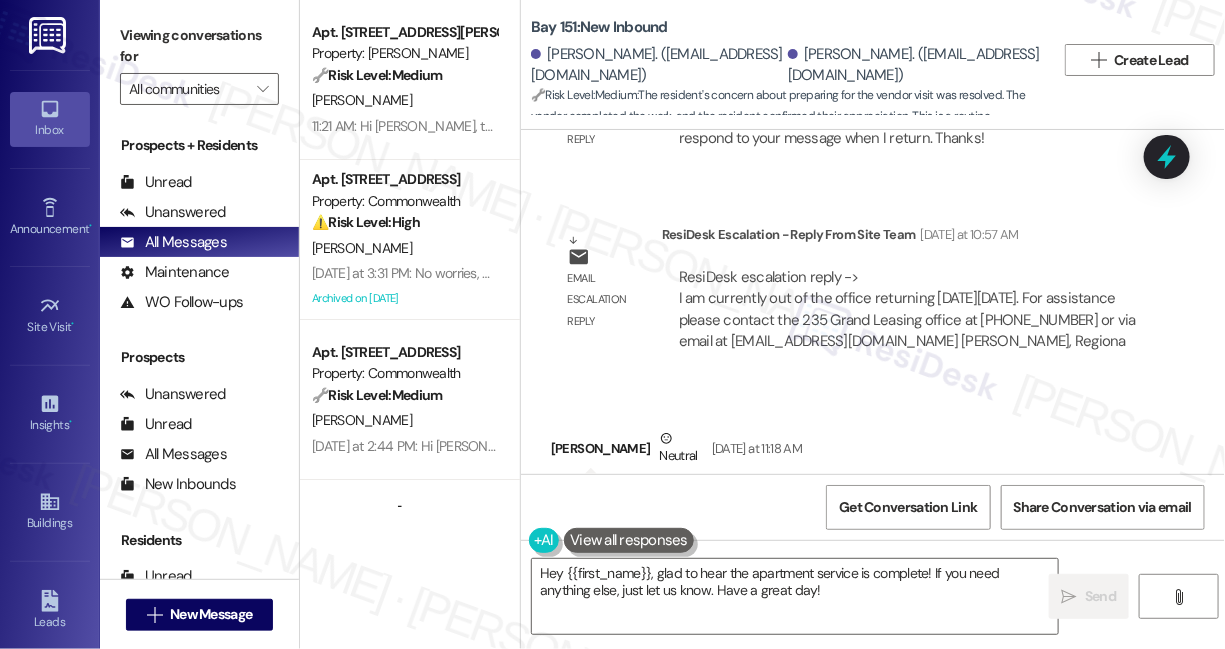 click on "I understand your concern about needing to empty the area daily for your puppy. I'm currently awaiting their response and will surely let you know once I get an update." at bounding box center (900, 822) 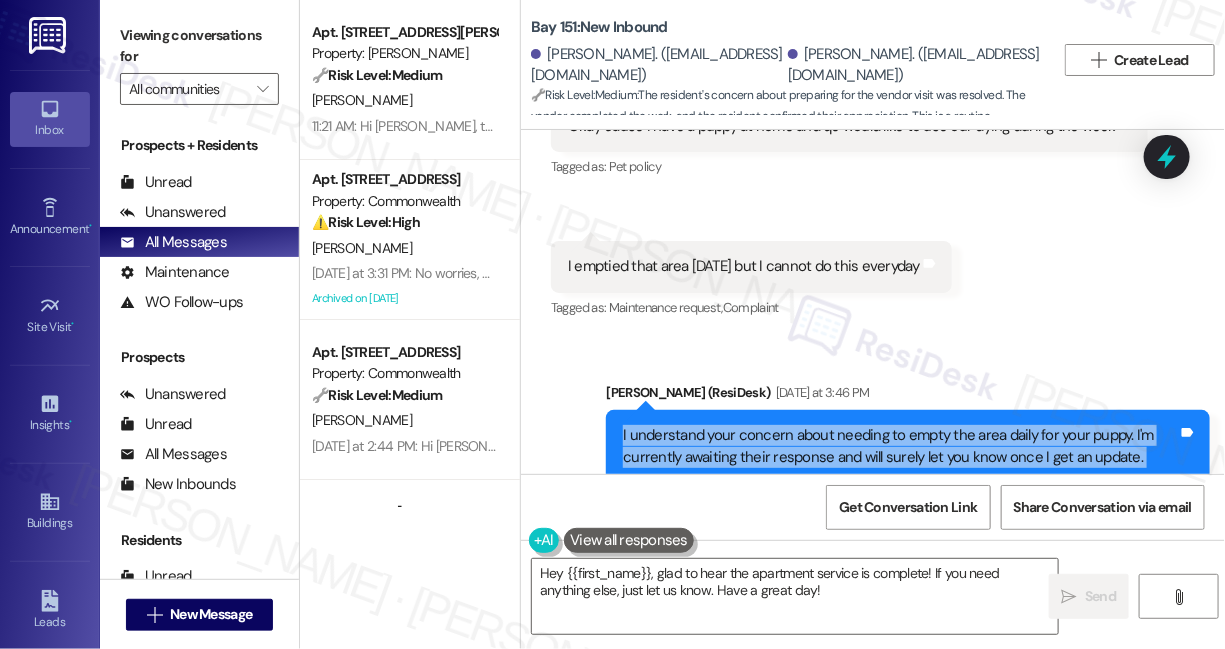 scroll, scrollTop: 43773, scrollLeft: 0, axis: vertical 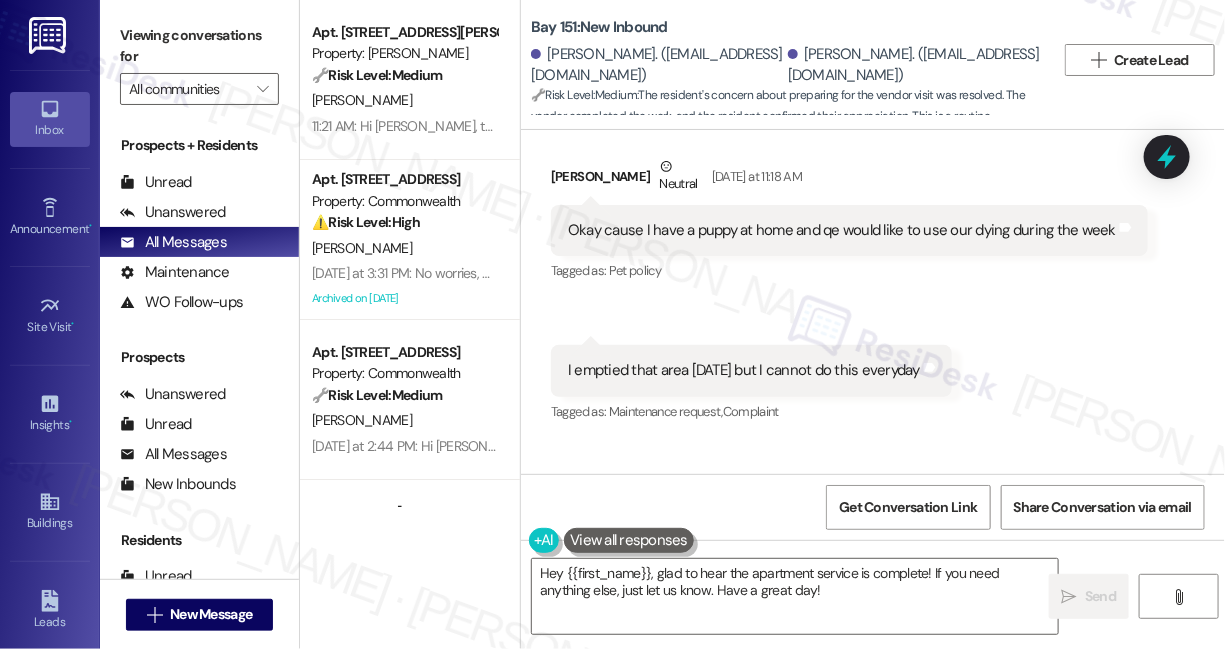 click on "It's okay they did it already i ran into the man [DATE] and he saw my note and the apartment was done" at bounding box center [845, 740] 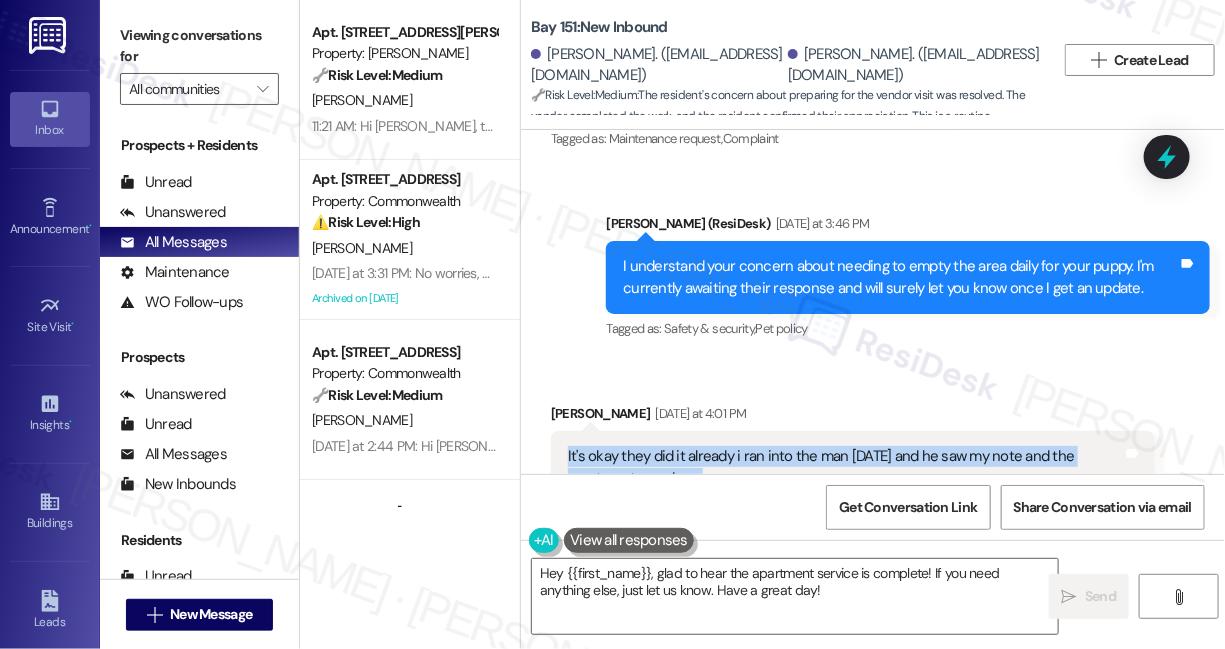 scroll, scrollTop: 0, scrollLeft: 0, axis: both 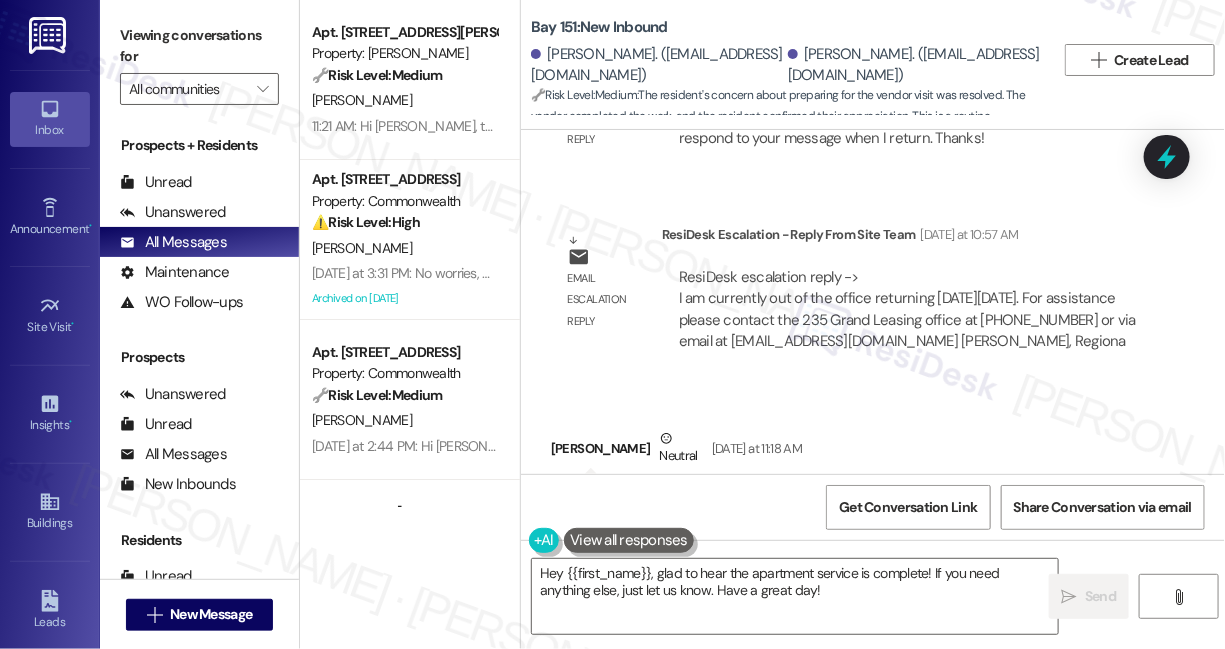 click on "I understand your concern about needing to empty the area daily for your puppy. I'm currently awaiting their response and will surely let you know once I get an update." at bounding box center (900, 822) 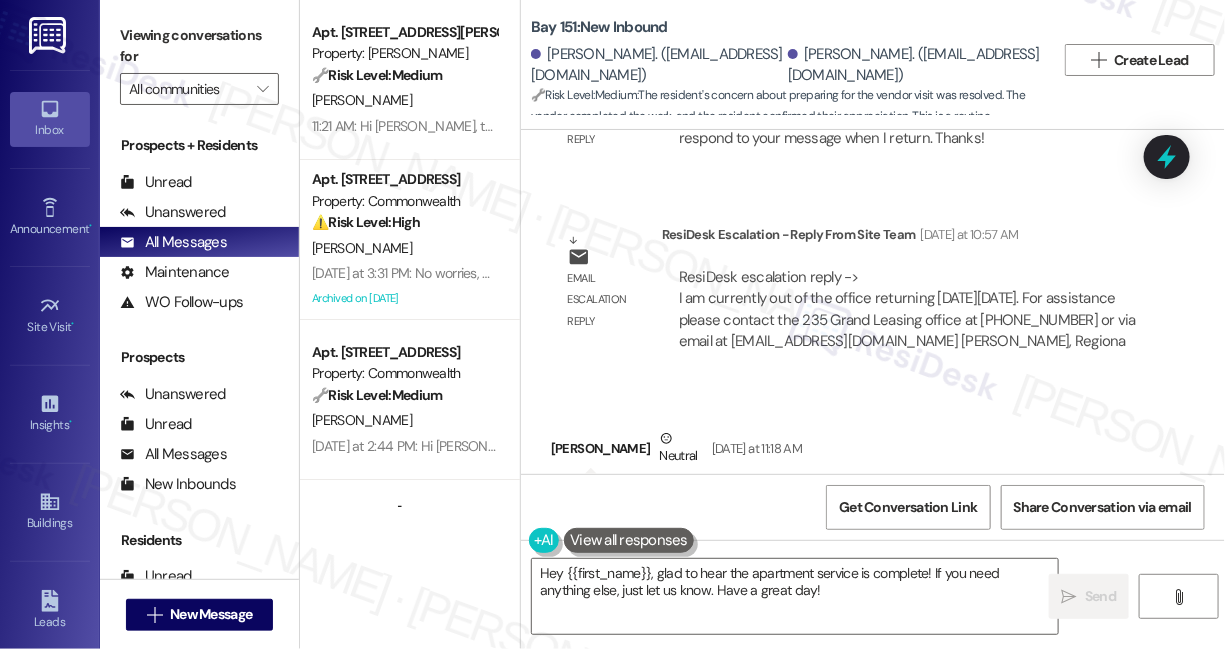 click on "I understand your concern about needing to empty the area daily for your puppy. I'm currently awaiting their response and will surely let you know once I get an update." at bounding box center [900, 822] 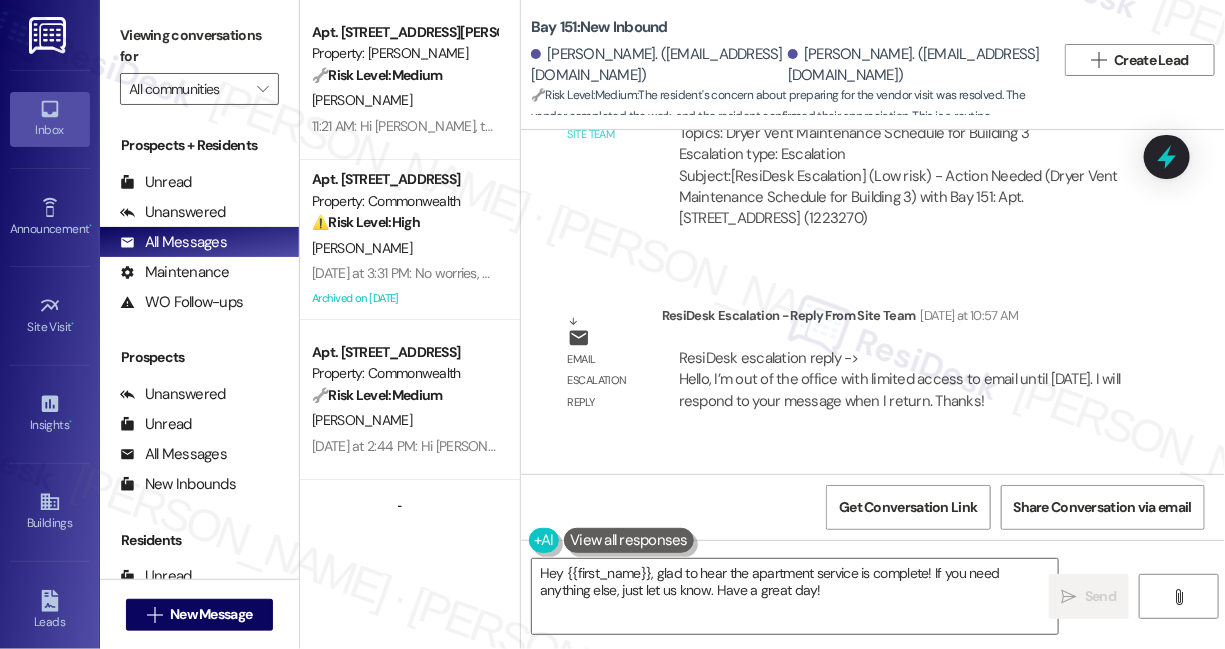 scroll, scrollTop: 43228, scrollLeft: 0, axis: vertical 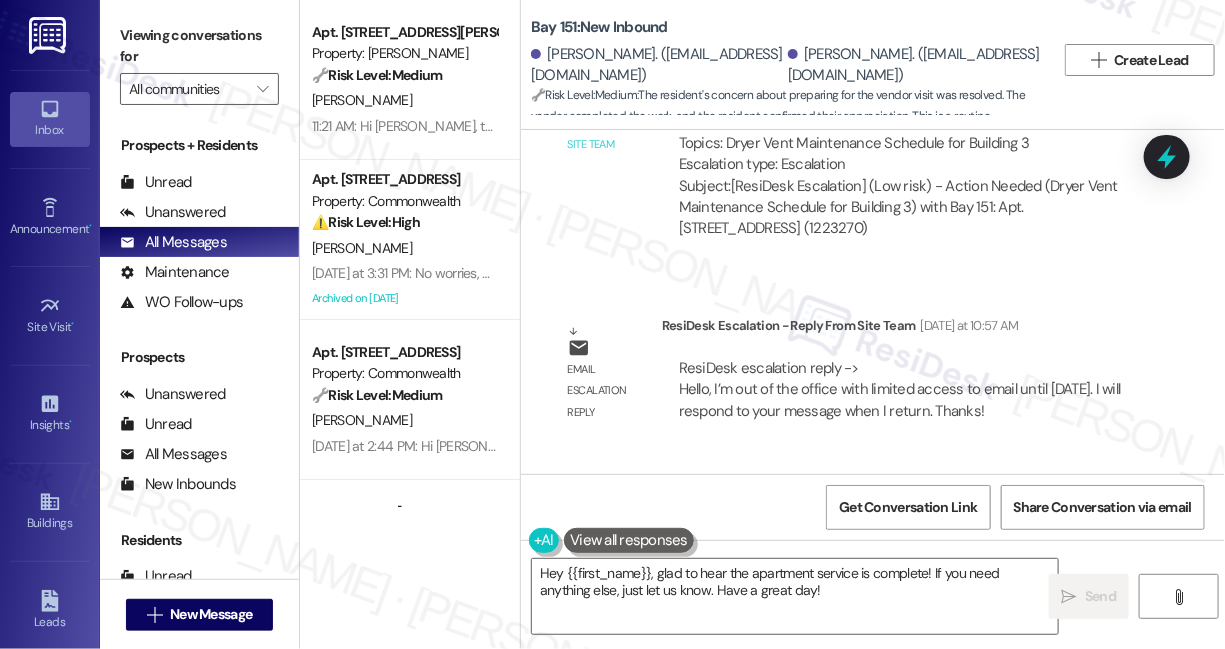 click on "Okay cause I have a puppy at home and qe would like to use our dying during the week  Tags and notes" at bounding box center (849, 775) 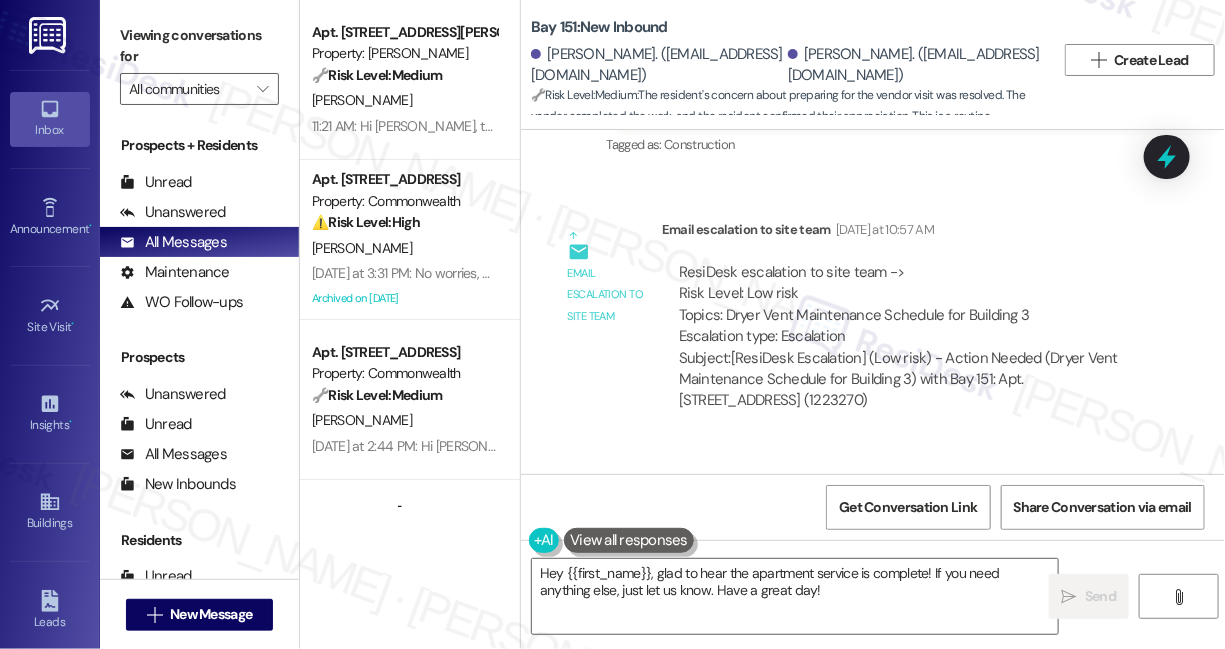 scroll, scrollTop: 43046, scrollLeft: 0, axis: vertical 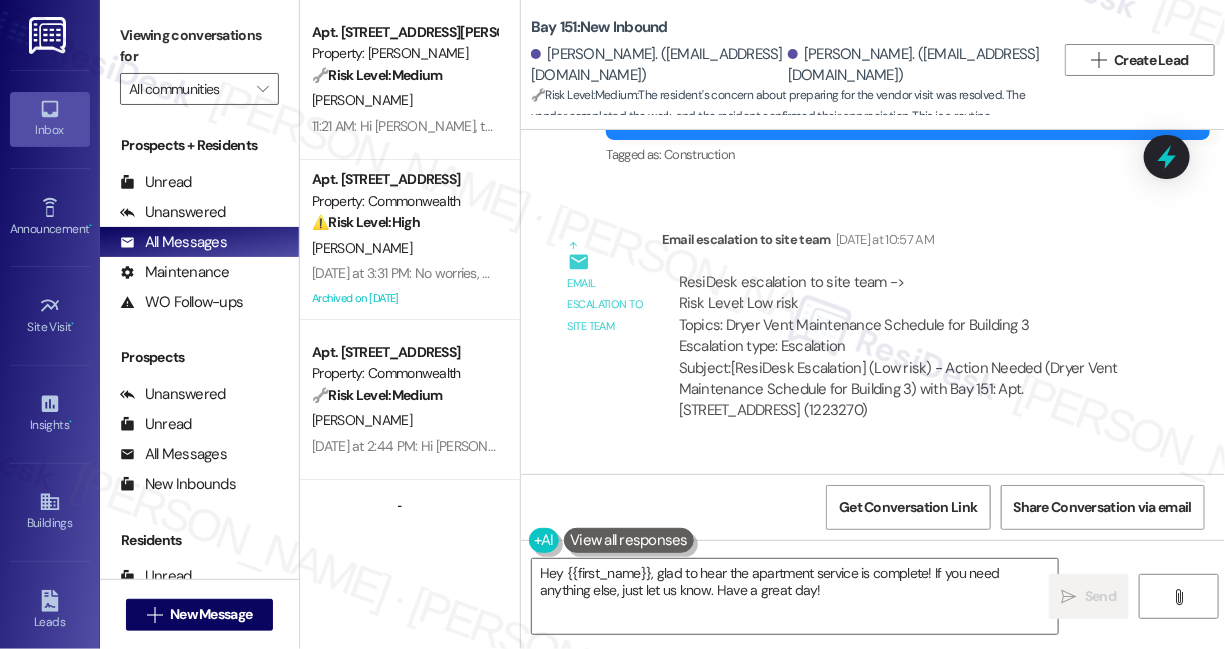 click on "ResiDesk escalation reply ->
I am currently out of the office returning [DATE][DATE]. For assistance please contact the 235 Grand Leasing office at [PHONE_NUMBER] or via email at [EMAIL_ADDRESS][DOMAIN_NAME] [PERSON_NAME], Regiona ResiDesk escalation reply ->
I am currently out of the office returning [DATE][DATE]. For assistance please contact the 235 Grand Leasing office at [PHONE_NUMBER] or via email at [EMAIL_ADDRESS][DOMAIN_NAME] [PERSON_NAME], Regiona" at bounding box center [907, 764] 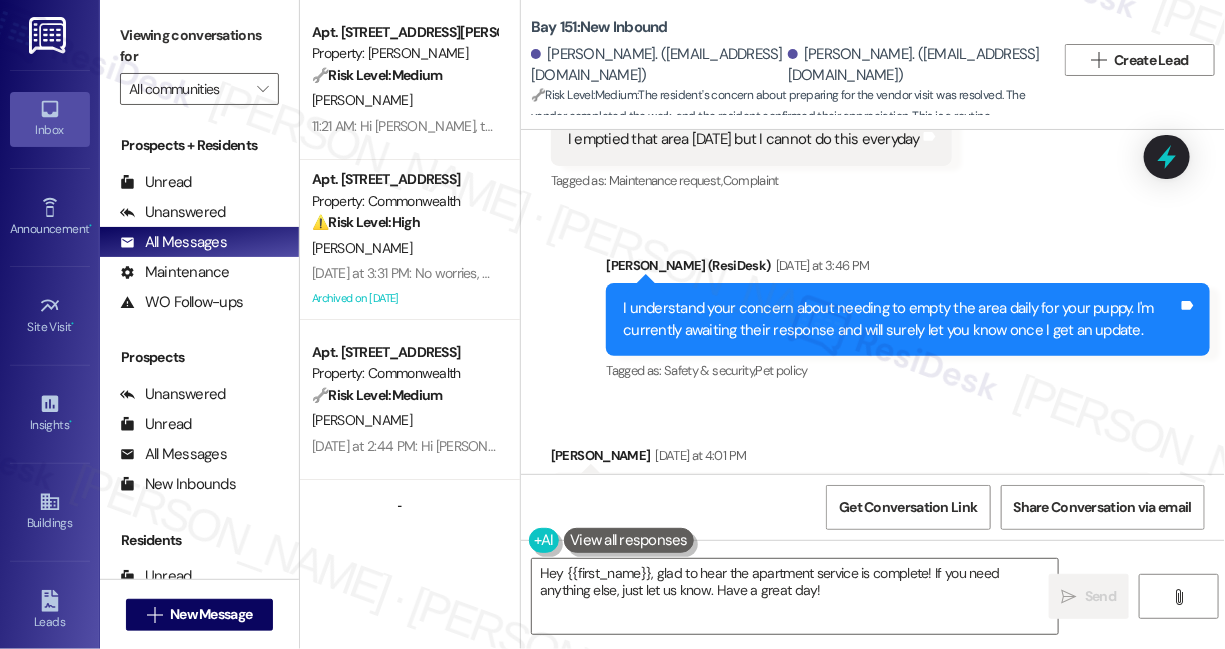 scroll, scrollTop: 44046, scrollLeft: 0, axis: vertical 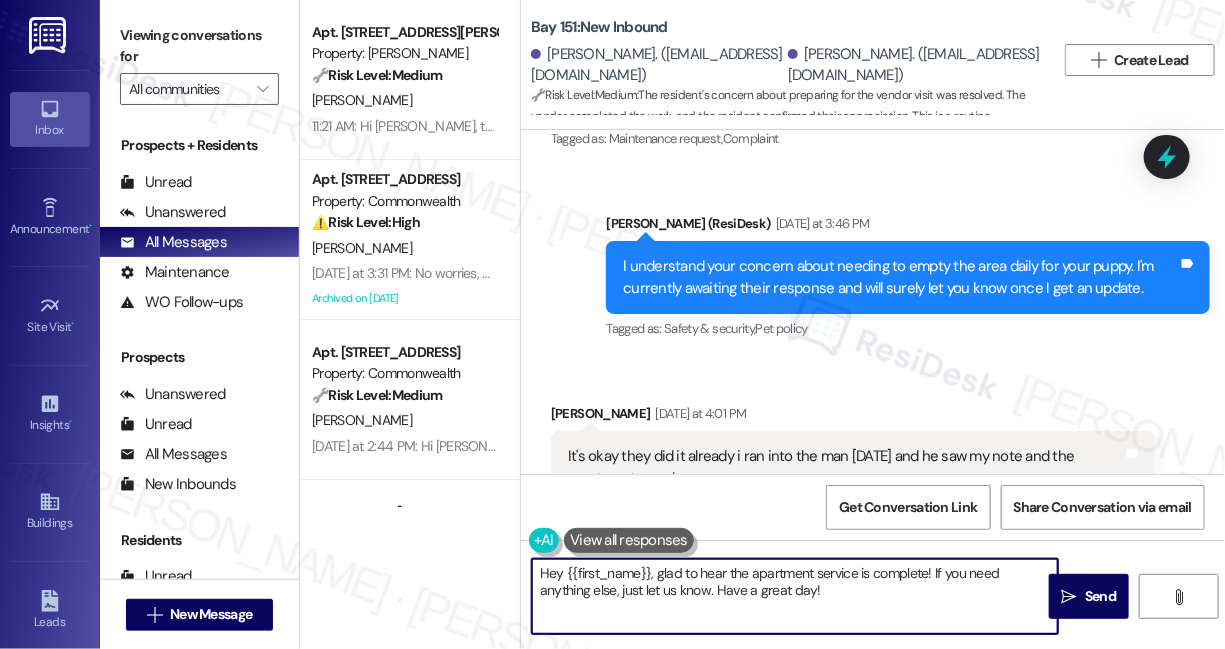 click on "Hey {{first_name}}, glad to hear the apartment service is complete! If you need anything else, just let us know. Have a great day!" at bounding box center (795, 596) 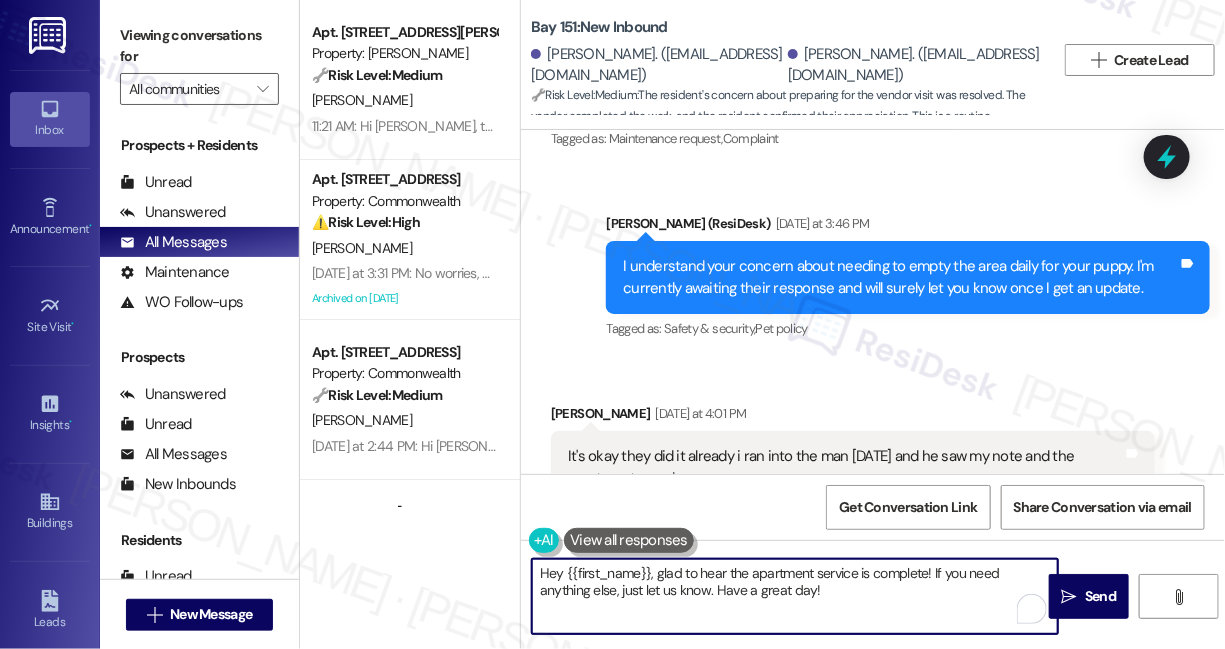 click on "Hey {{first_name}}, glad to hear the apartment service is complete! If you need anything else, just let us know. Have a great day!" at bounding box center (795, 596) 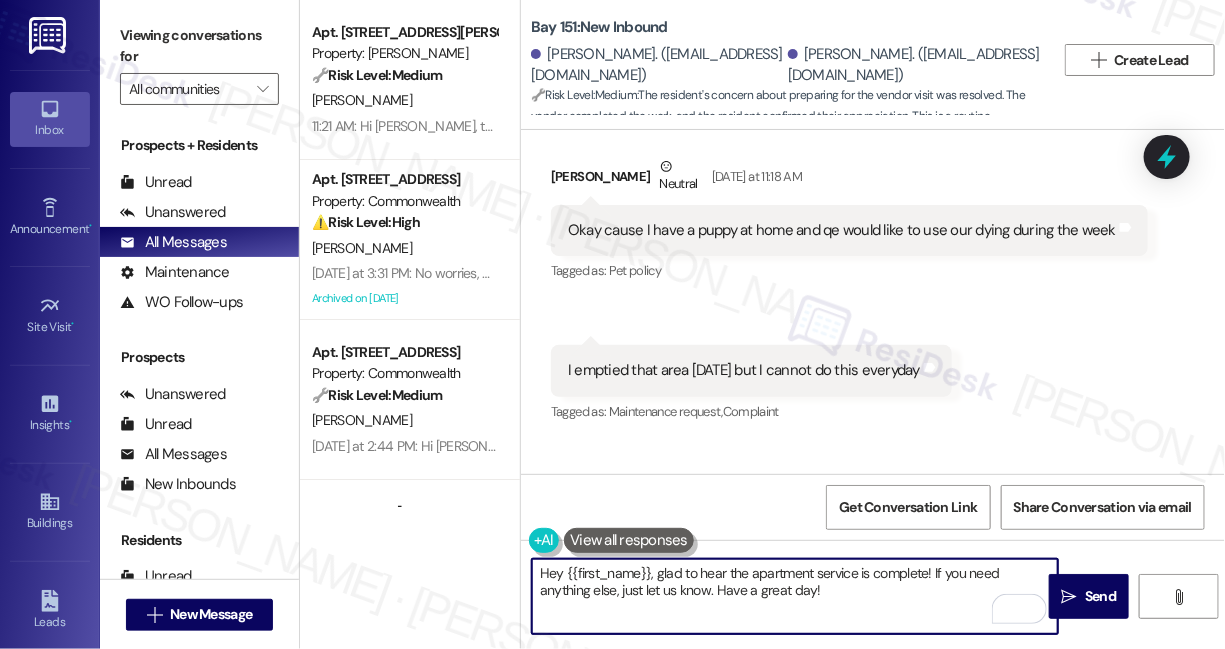 scroll, scrollTop: 43682, scrollLeft: 0, axis: vertical 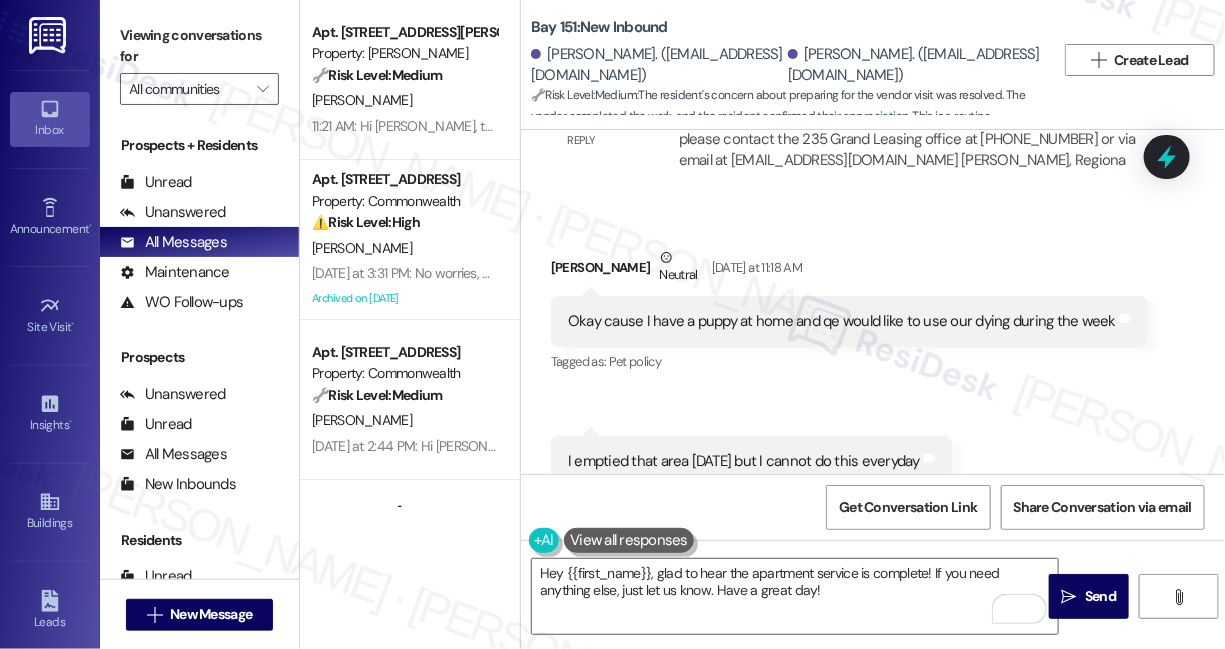 click on "Received via SMS [PERSON_NAME] [DATE] at 4:01 PM It's okay they did it already i ran into the man [DATE] and he saw my note and the apartment was done  Tags and notes Tagged as:   Praise ,  Click to highlight conversations about Praise Maintenance request Click to highlight conversations about Maintenance request  Related guidelines Hide Suggestions KRE - Bay 151: Residents should reach out to property management if they need to update their parking information or require an addendum to park their cars in the garage. Created  a year ago Property level guideline  ( 72 % match) FAQs generated by ResiDesk AI How do I update my parking information? To update your parking information, please reach out to the property management. Can I park my cars in the garage? If you need to park your cars in the garage, please reach out to the property management to get an addendum. Original Guideline View original document here  [URL][DOMAIN_NAME]… Created  [DATE] Property level guideline  ( 71 % match) Created" at bounding box center (853, 991) 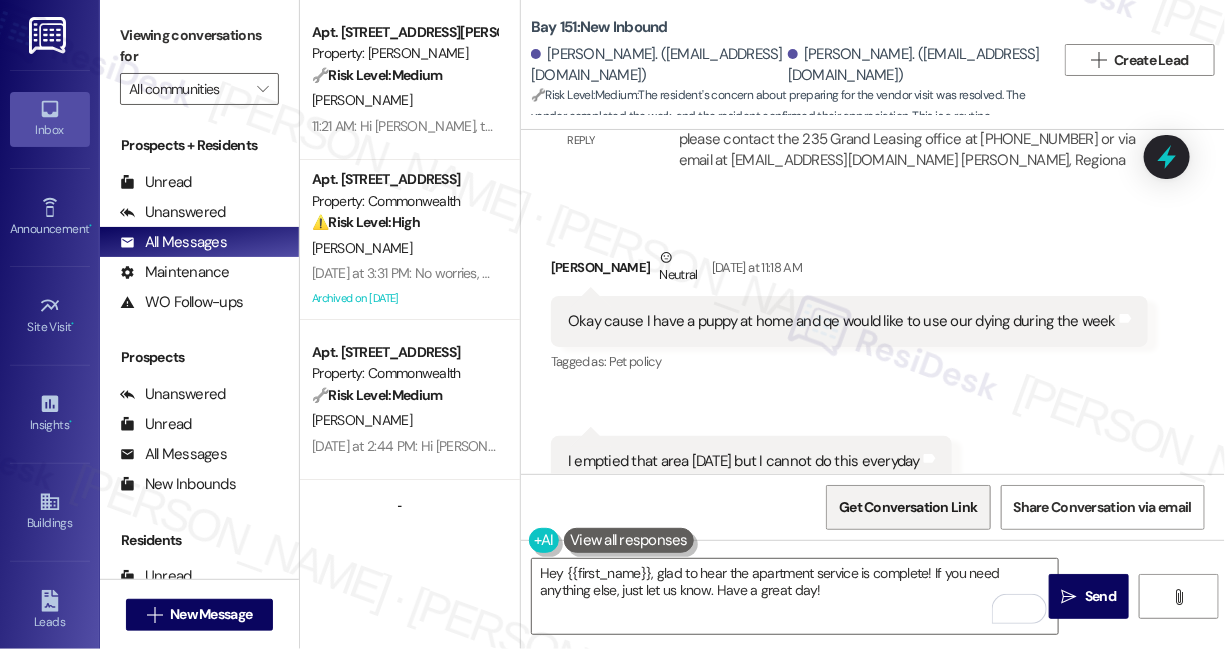 click on "Get Conversation Link" at bounding box center [908, 507] 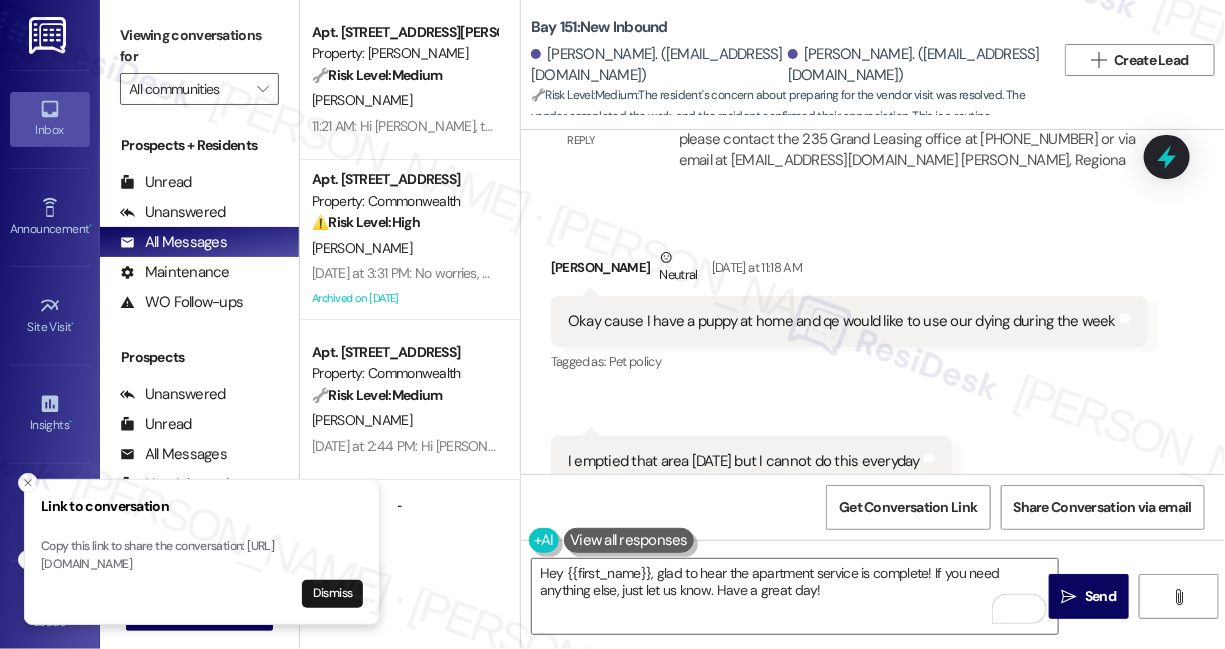 click on "[PERSON_NAME]. ([EMAIL_ADDRESS][DOMAIN_NAME])" at bounding box center [657, 65] 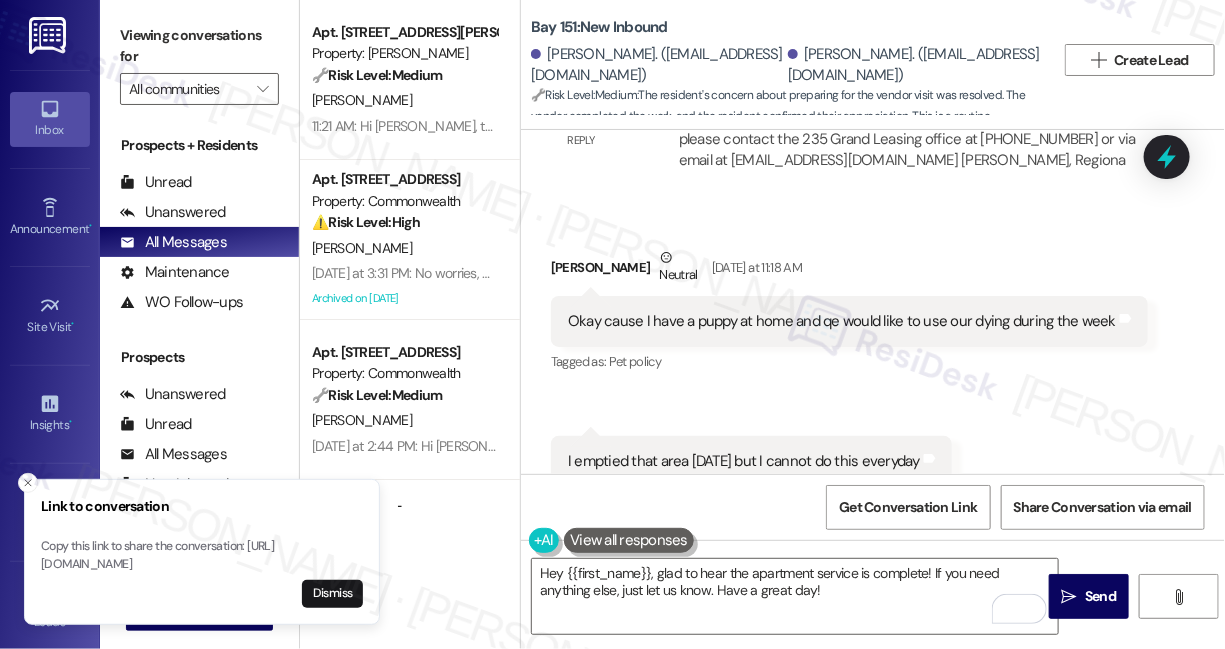 drag, startPoint x: 546, startPoint y: 240, endPoint x: 677, endPoint y: 238, distance: 131.01526 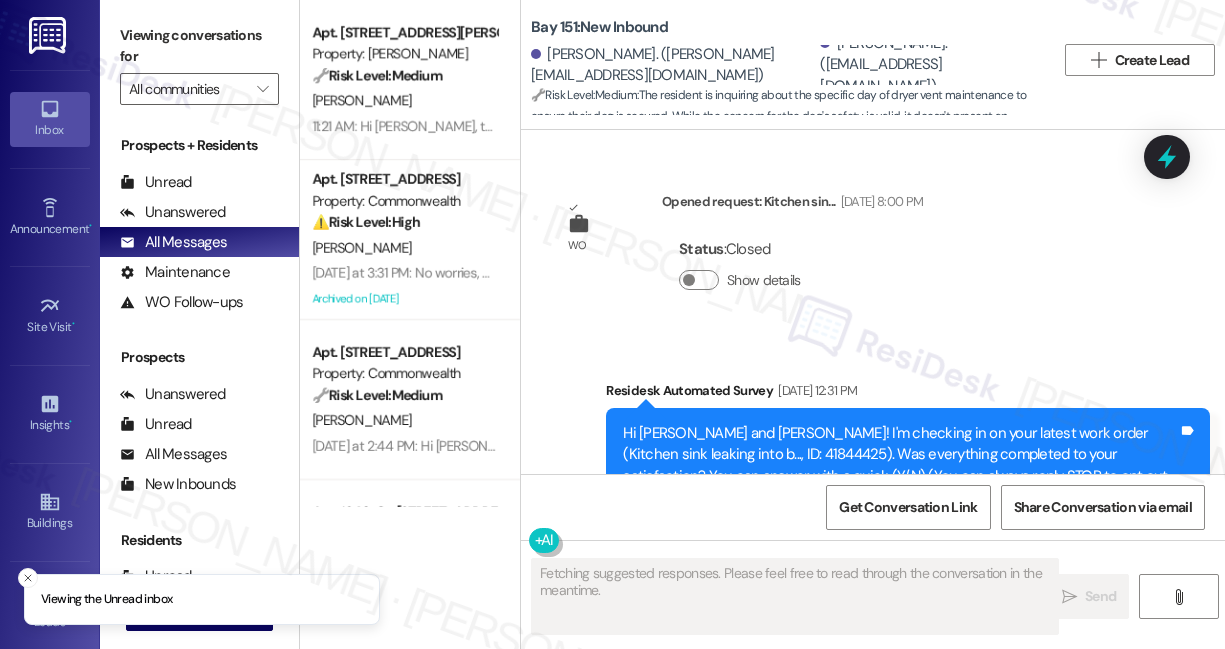 scroll, scrollTop: 0, scrollLeft: 0, axis: both 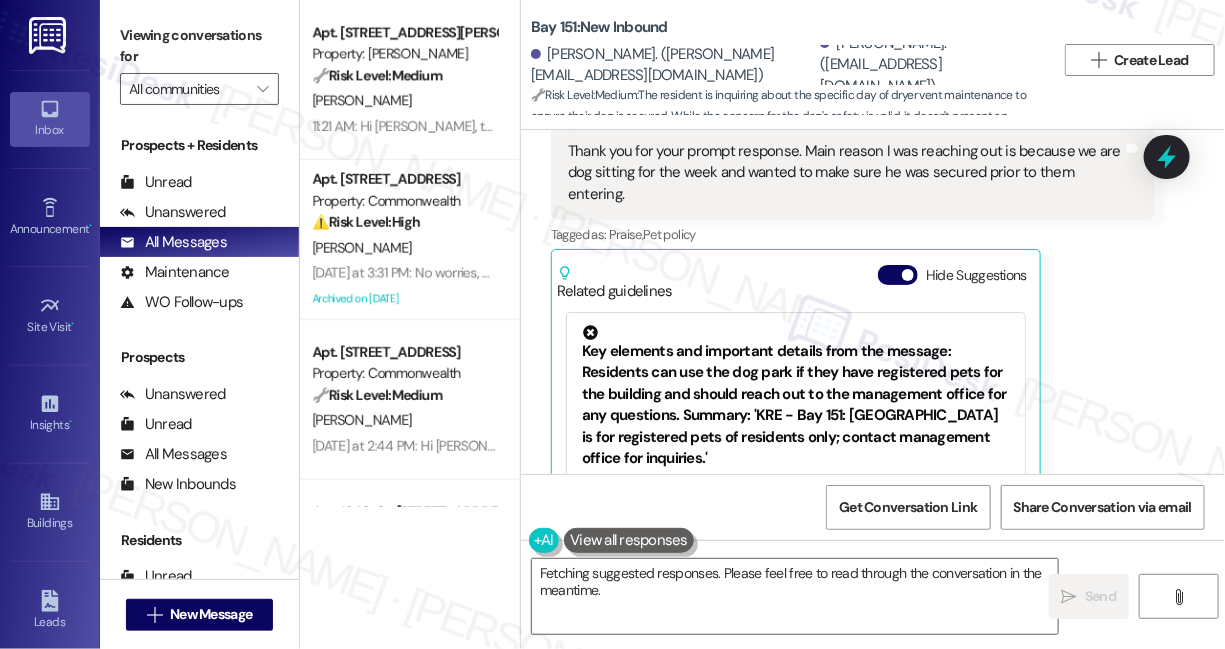 click on "Hi Brittany, you're welcome! I understand your concern about securing your dog while dog-sitting. I'm still awaiting the team's response, and I'll be sure to let you know as soon as I  get an update." at bounding box center [900, 703] 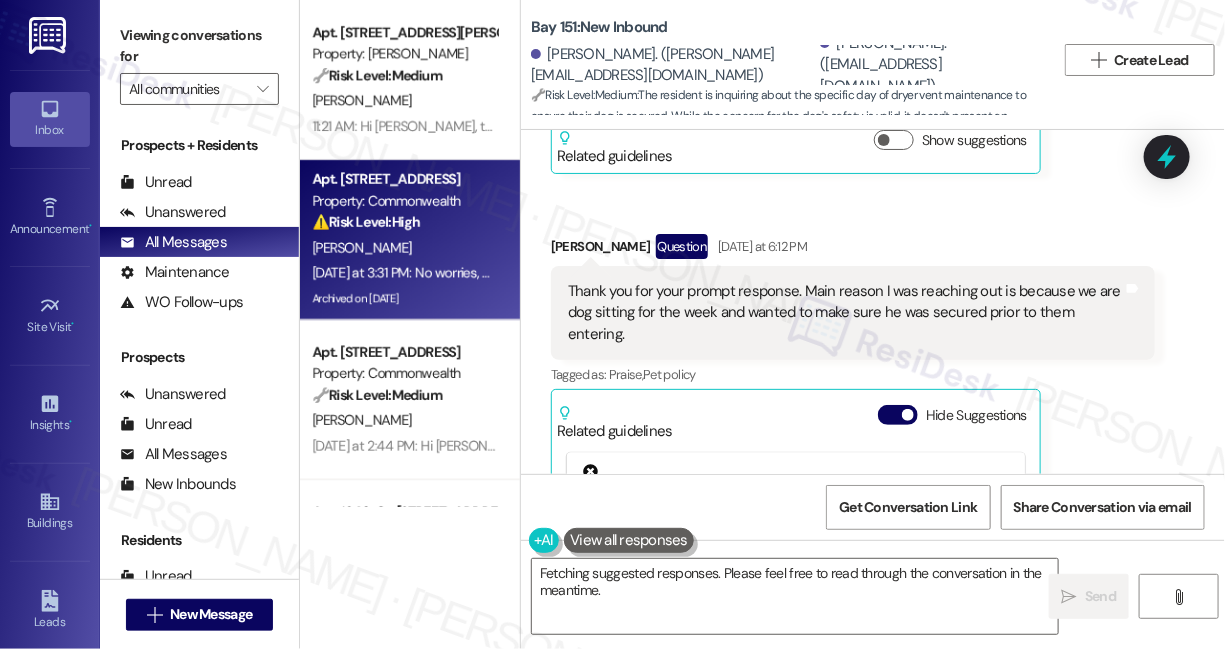 scroll, scrollTop: 28487, scrollLeft: 0, axis: vertical 